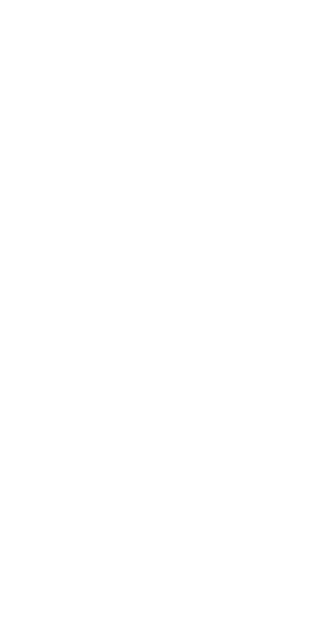 scroll, scrollTop: 0, scrollLeft: 0, axis: both 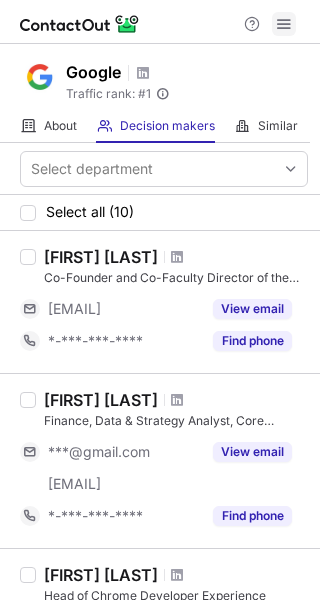 click at bounding box center (284, 24) 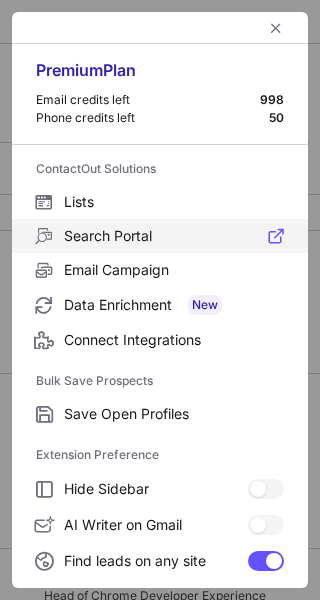 click on "Search Portal" at bounding box center [174, 202] 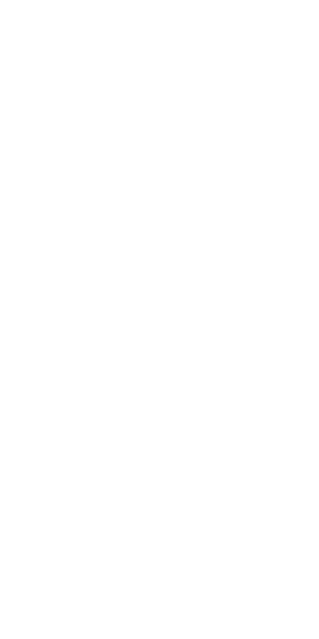 scroll, scrollTop: 0, scrollLeft: 0, axis: both 